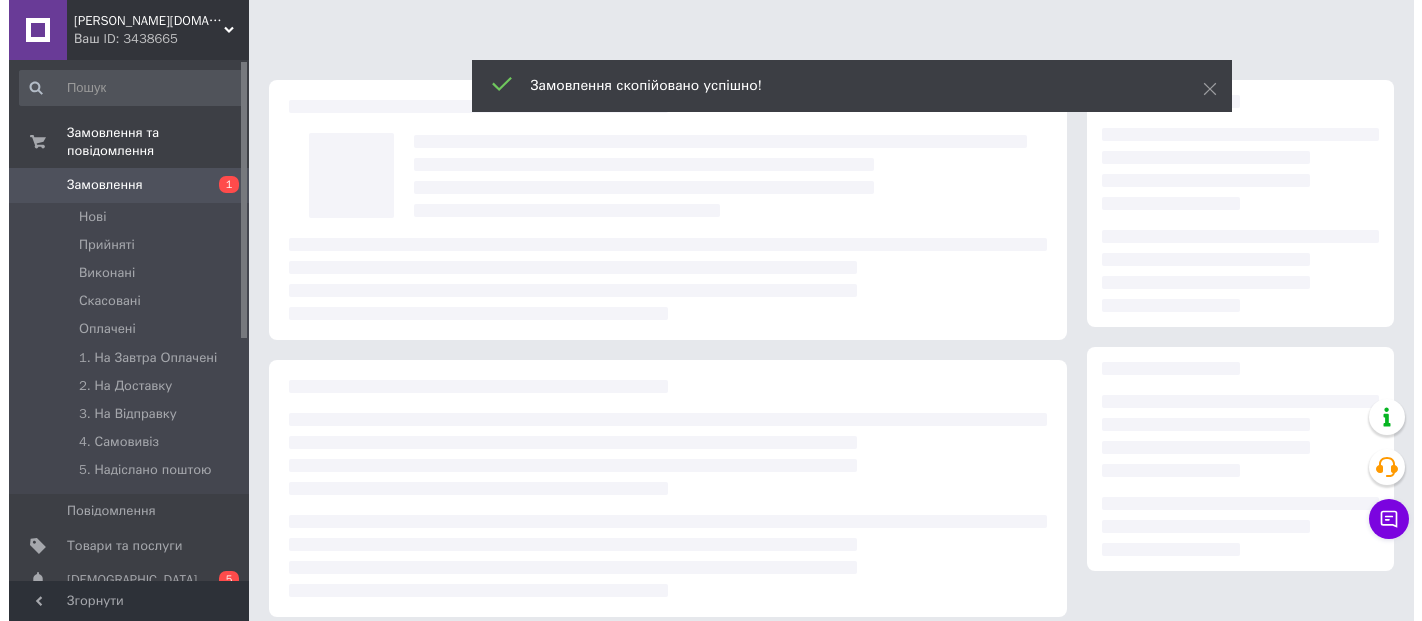 scroll, scrollTop: 0, scrollLeft: 0, axis: both 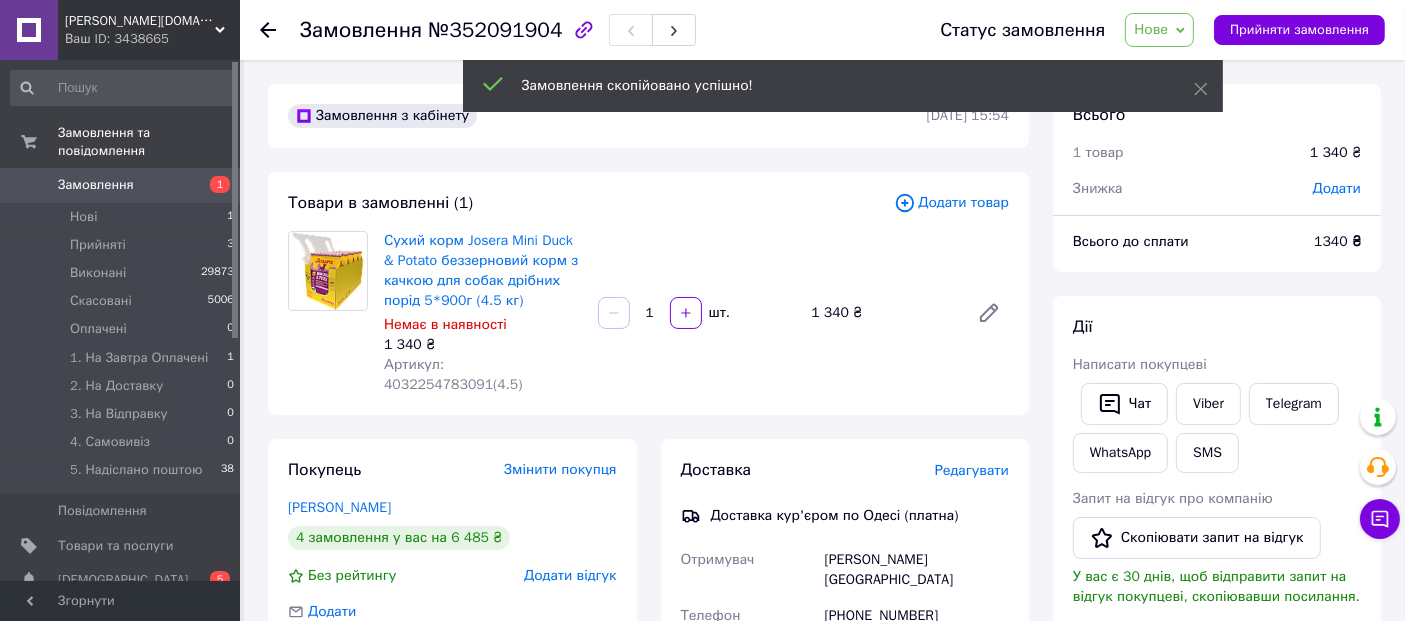 click on "Додати товар" at bounding box center [951, 203] 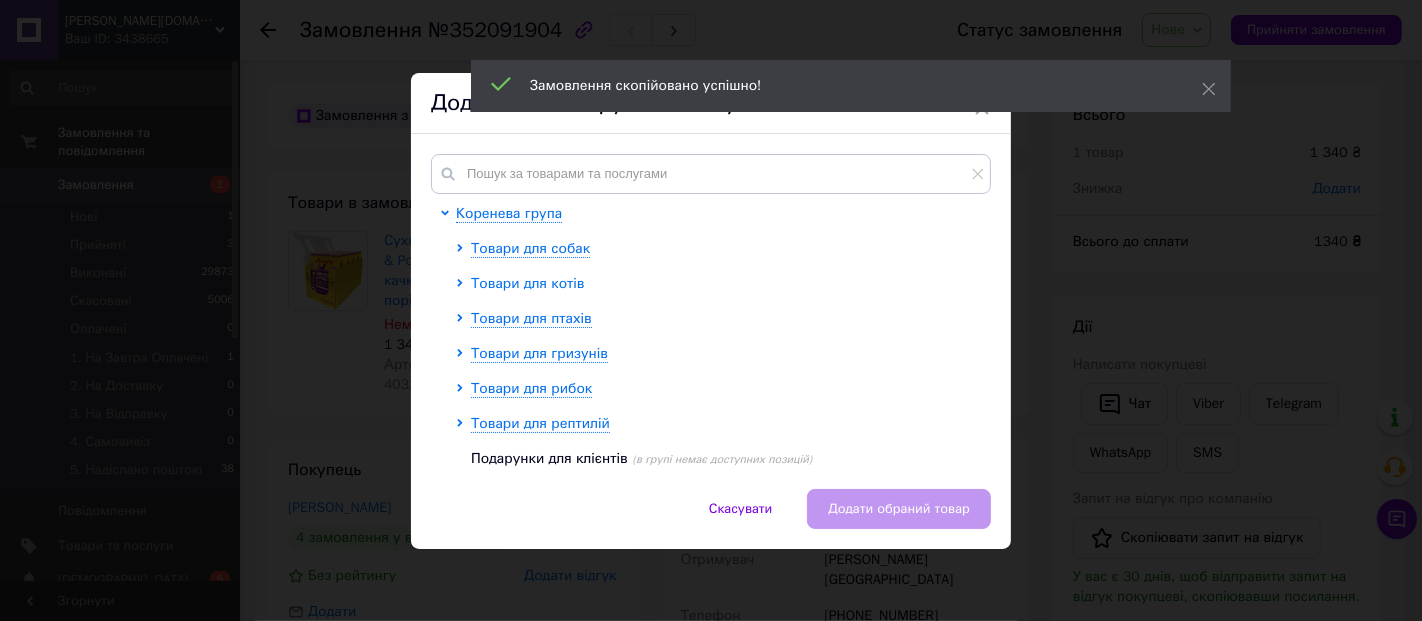 click on "Товари для котів" at bounding box center [527, 283] 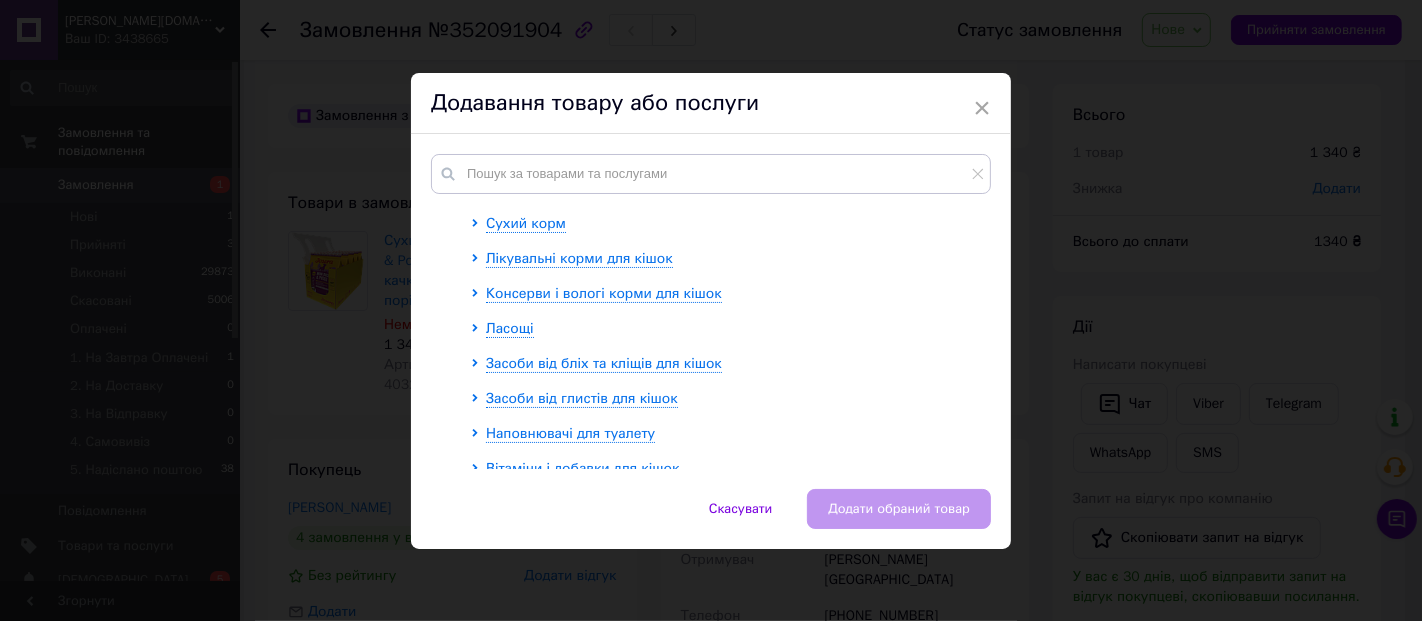scroll, scrollTop: 0, scrollLeft: 0, axis: both 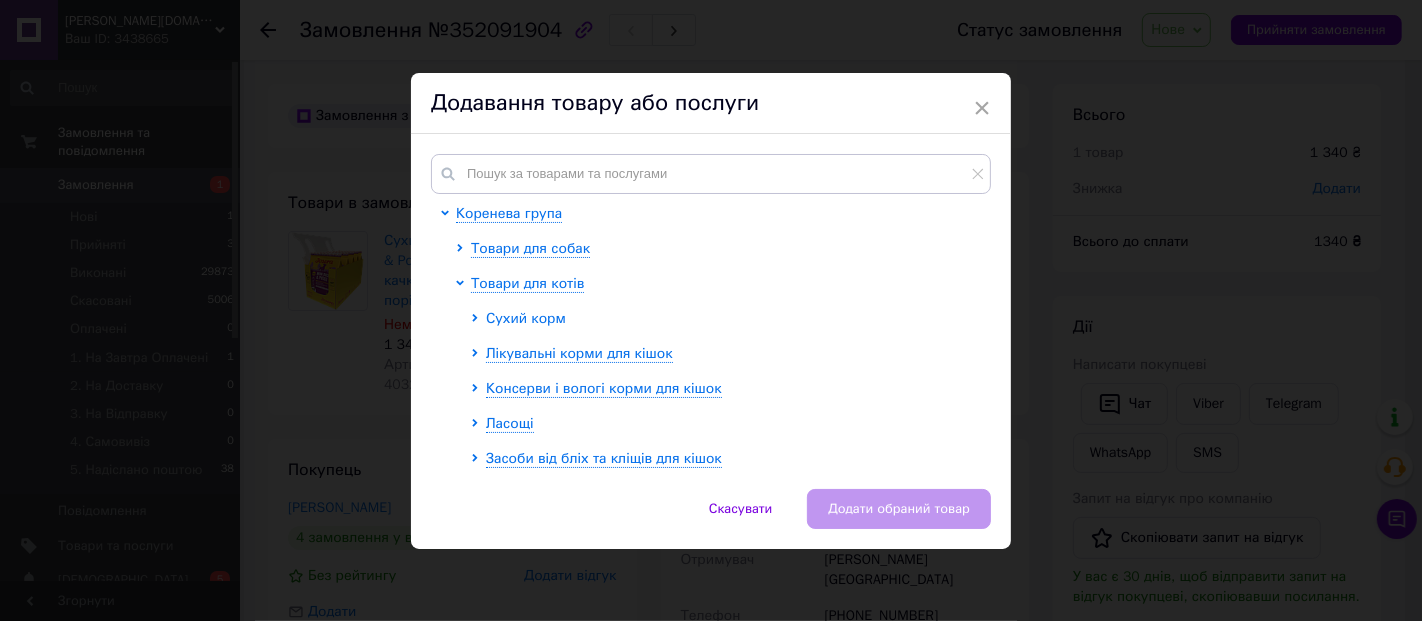 click on "Сухий корм" at bounding box center [526, 318] 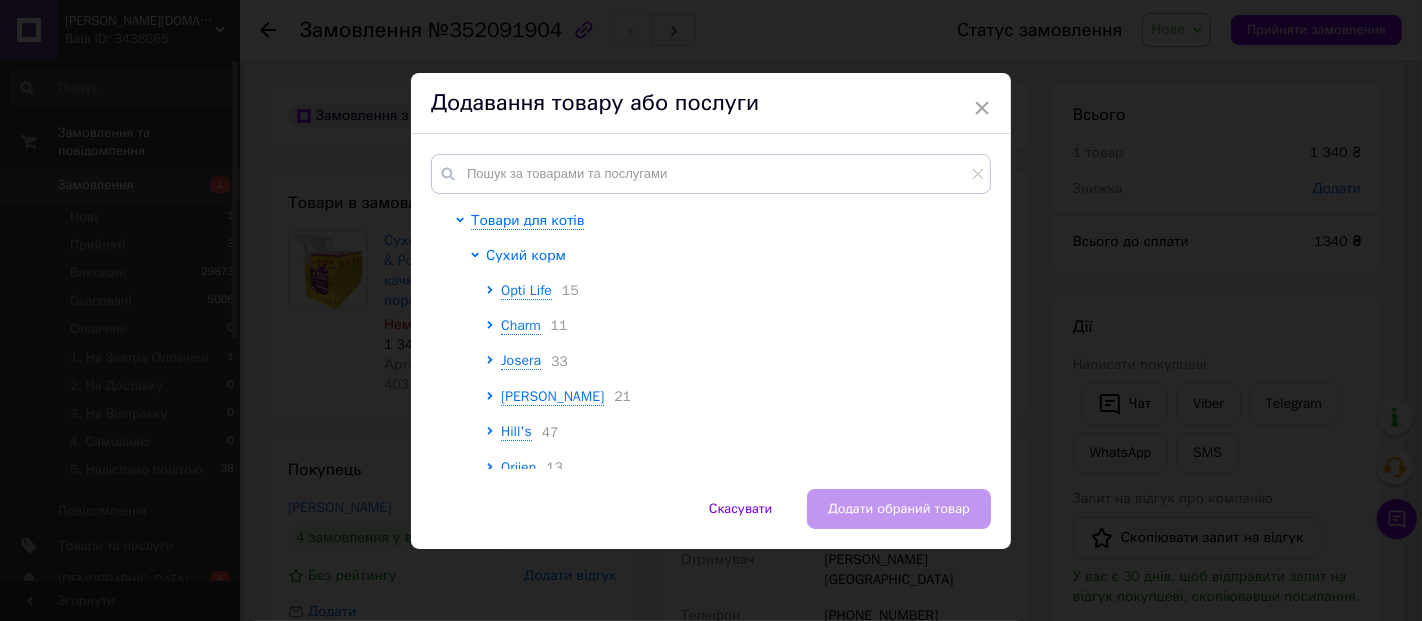 scroll, scrollTop: 111, scrollLeft: 0, axis: vertical 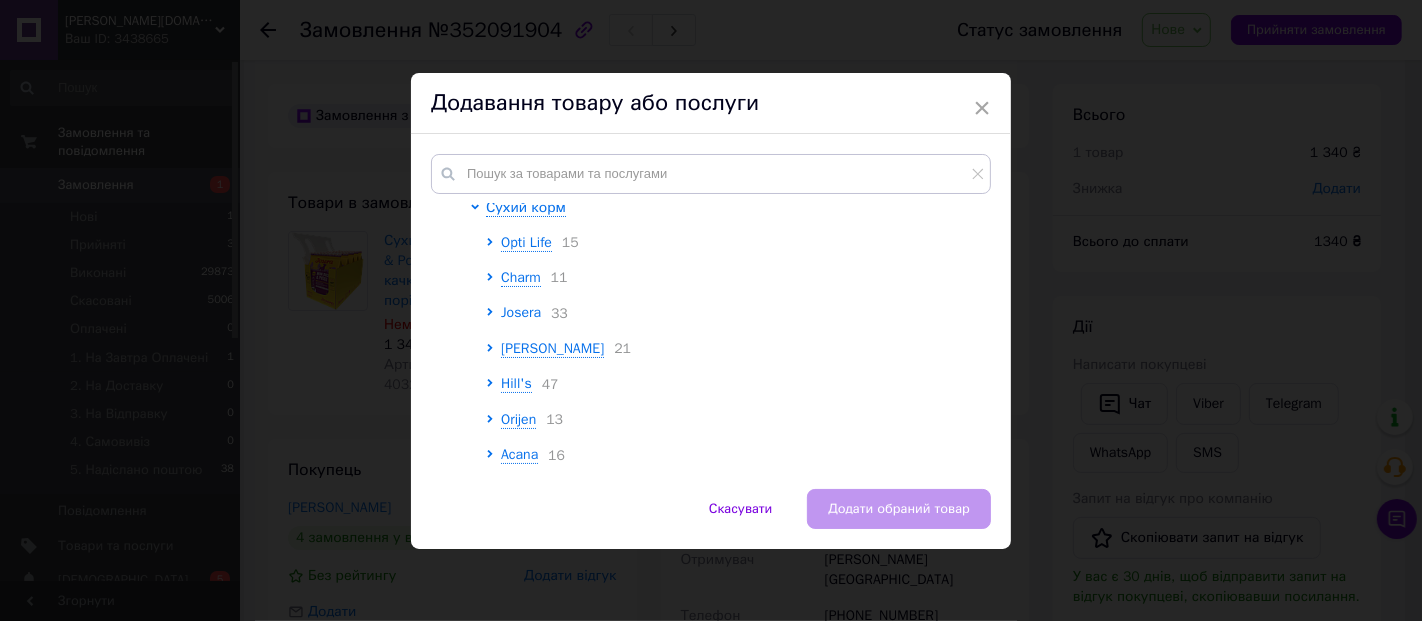 click on "Josera" at bounding box center (521, 312) 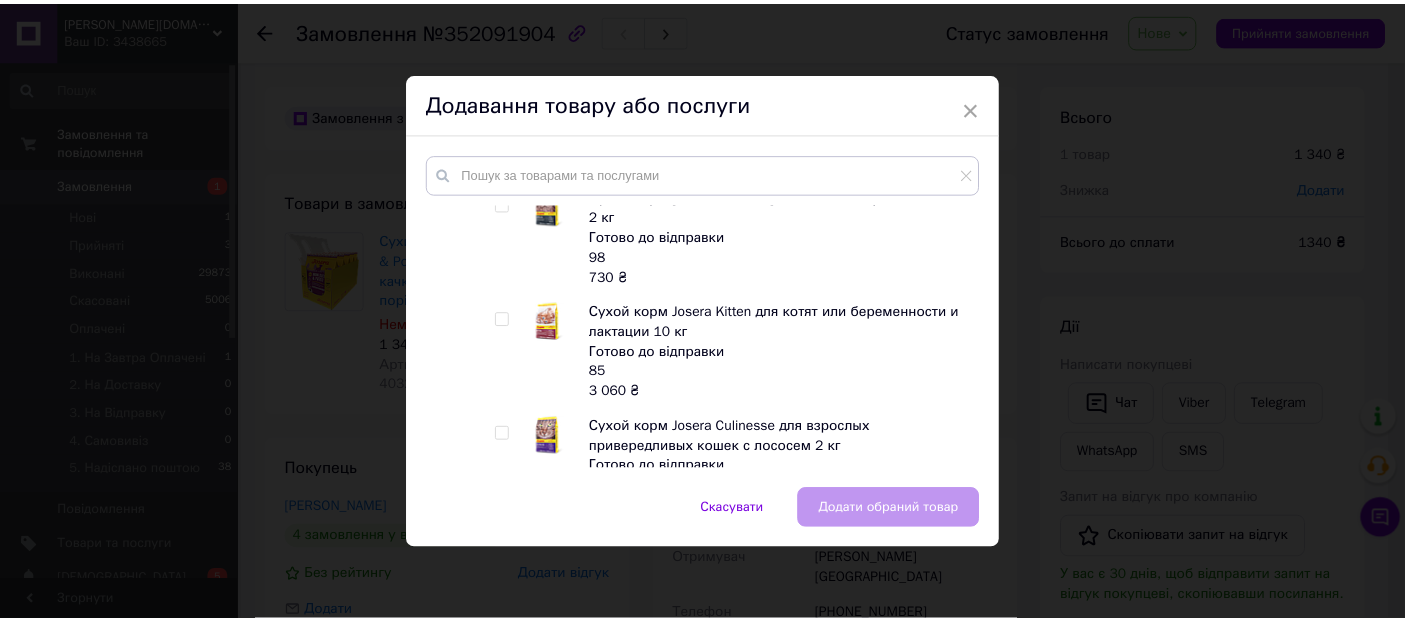 scroll, scrollTop: 3444, scrollLeft: 0, axis: vertical 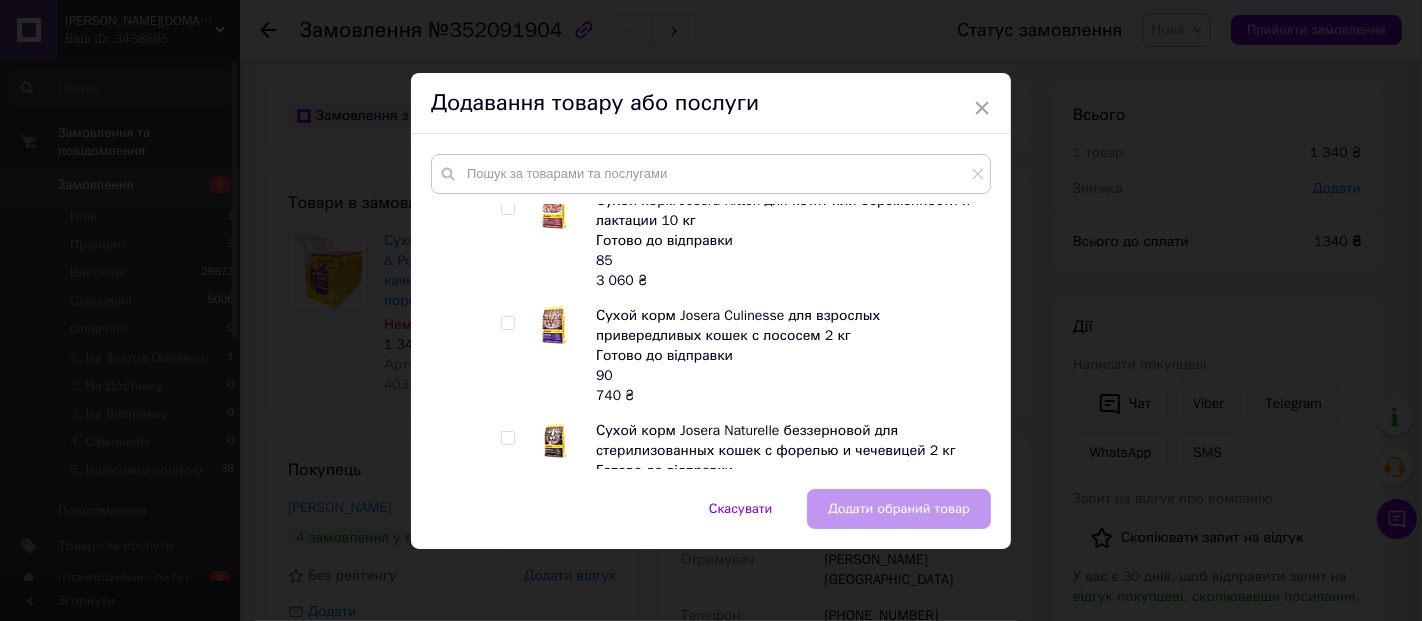 click at bounding box center (511, 356) 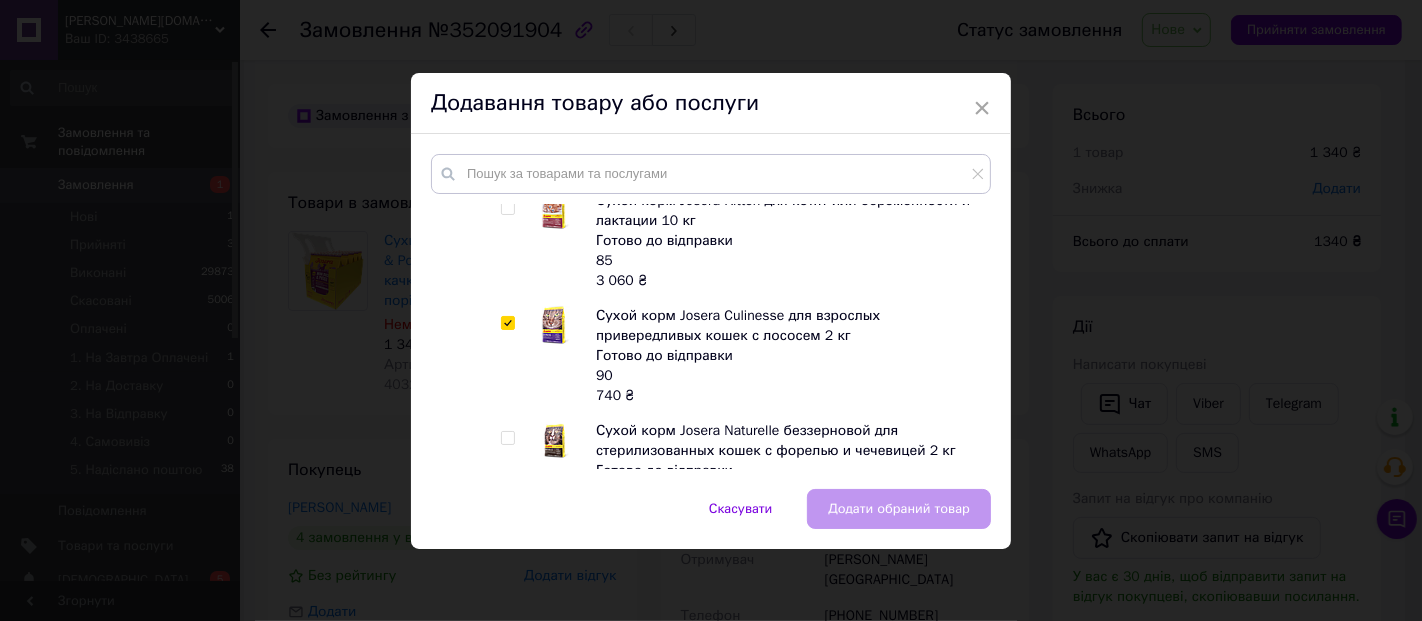 checkbox on "true" 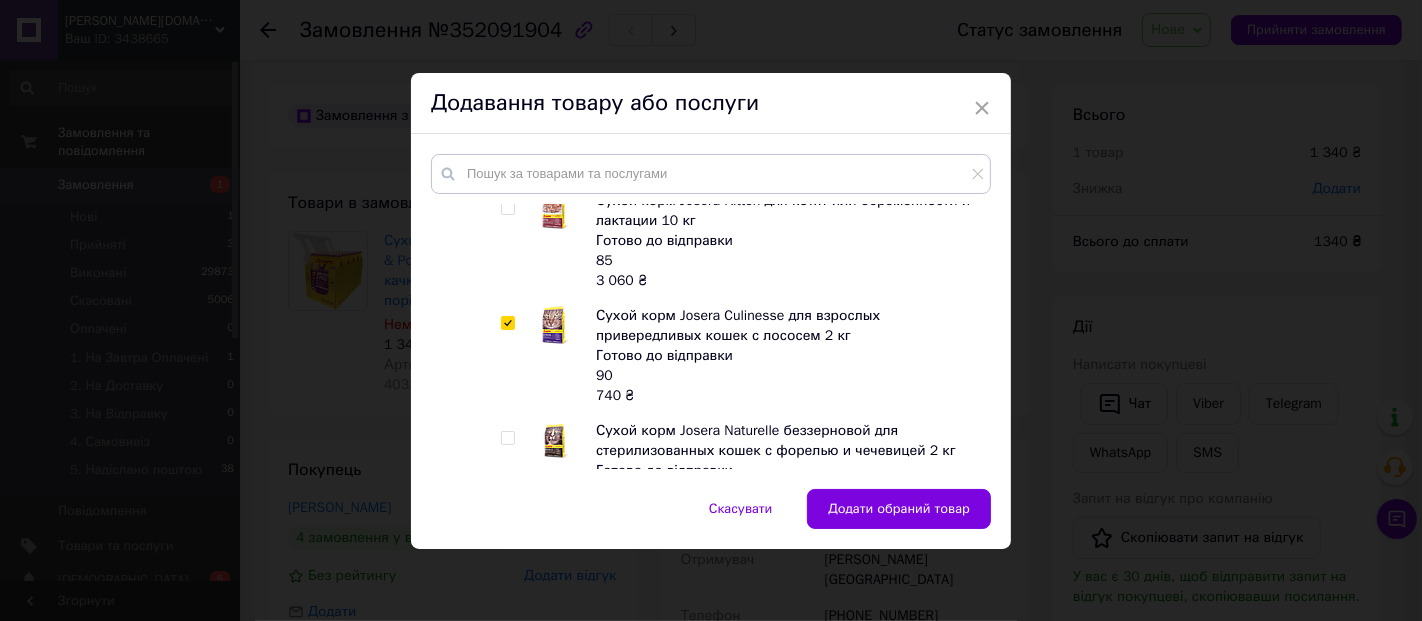 click on "Додати обраний товар" at bounding box center (899, 509) 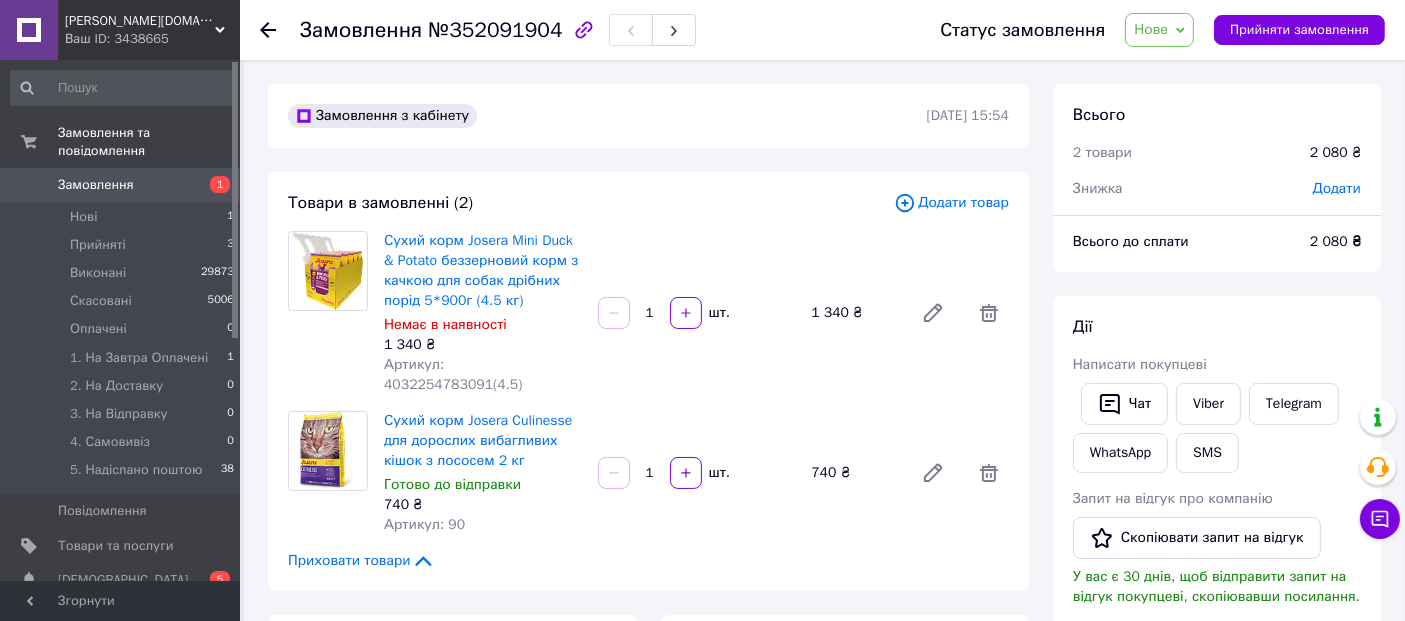 click on "Додати" at bounding box center (1337, 188) 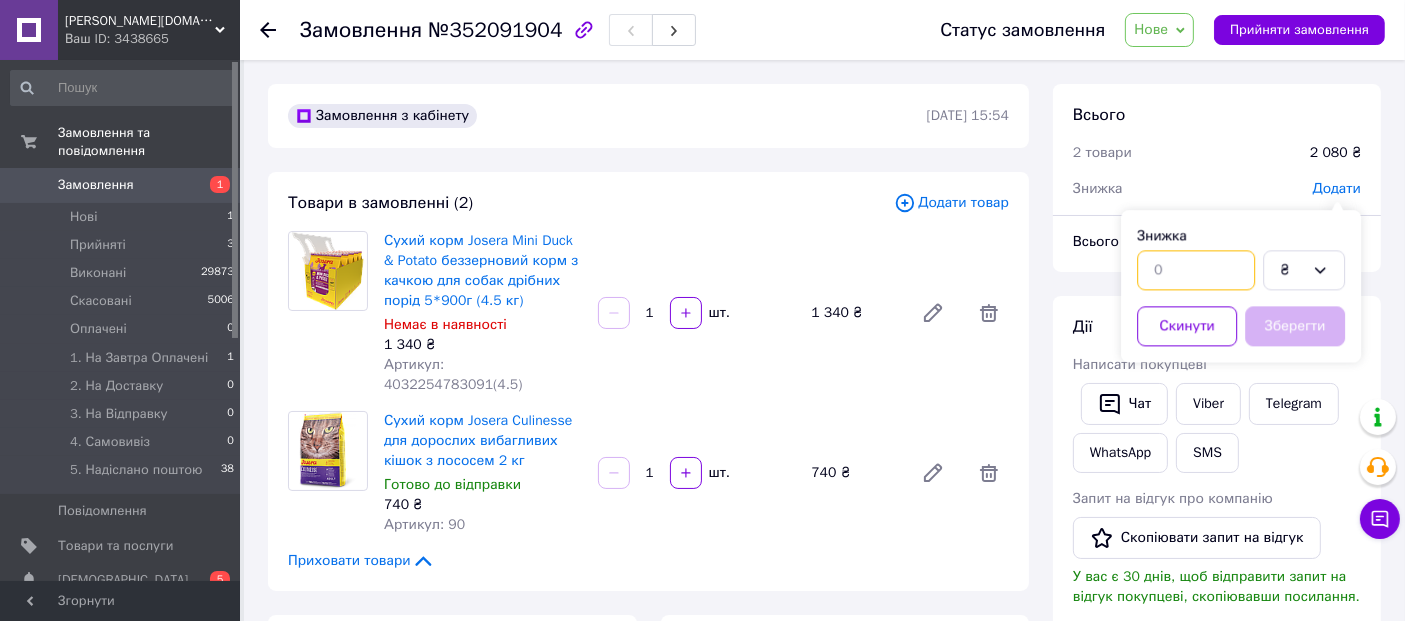 click at bounding box center [1196, 270] 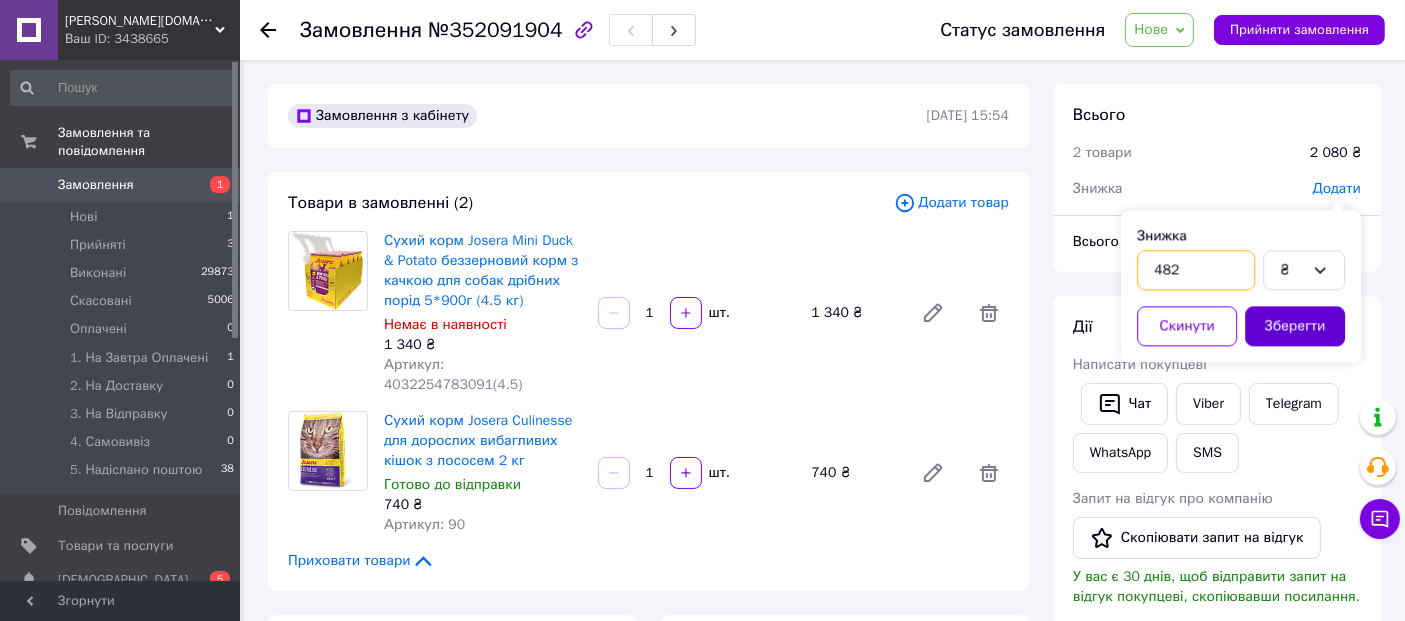 type on "482" 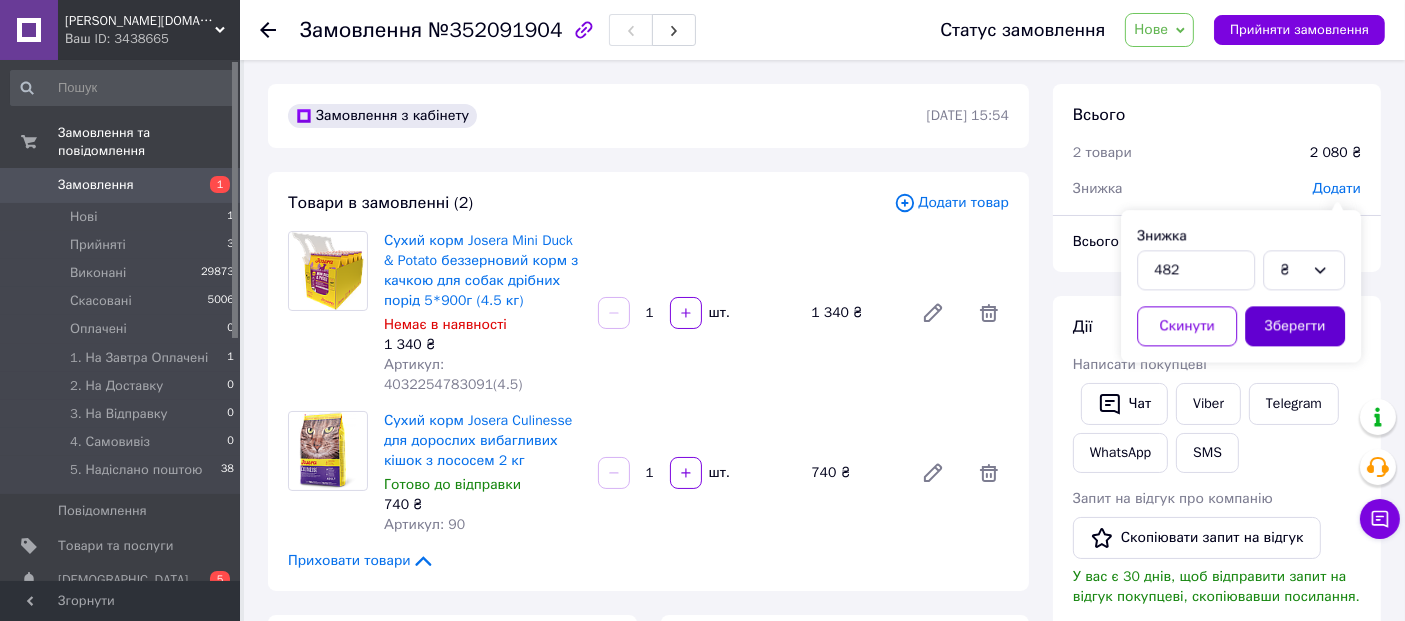 click on "Зберегти" at bounding box center (1295, 326) 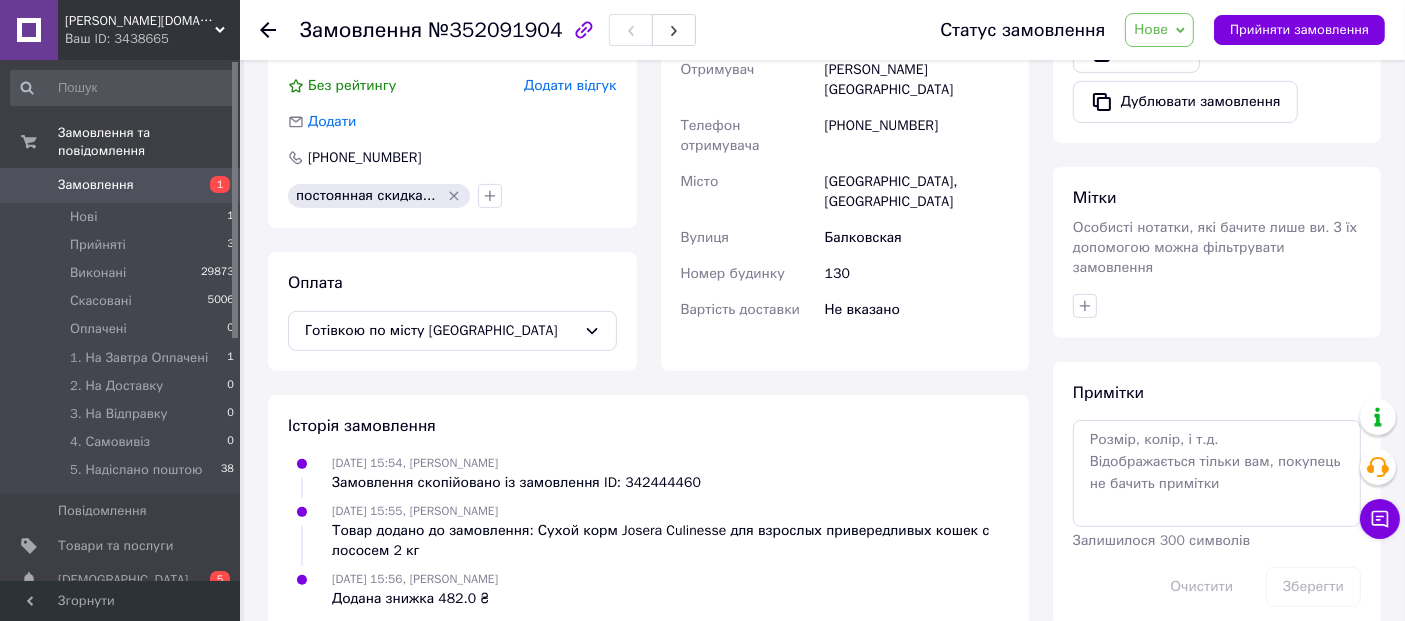 scroll, scrollTop: 0, scrollLeft: 0, axis: both 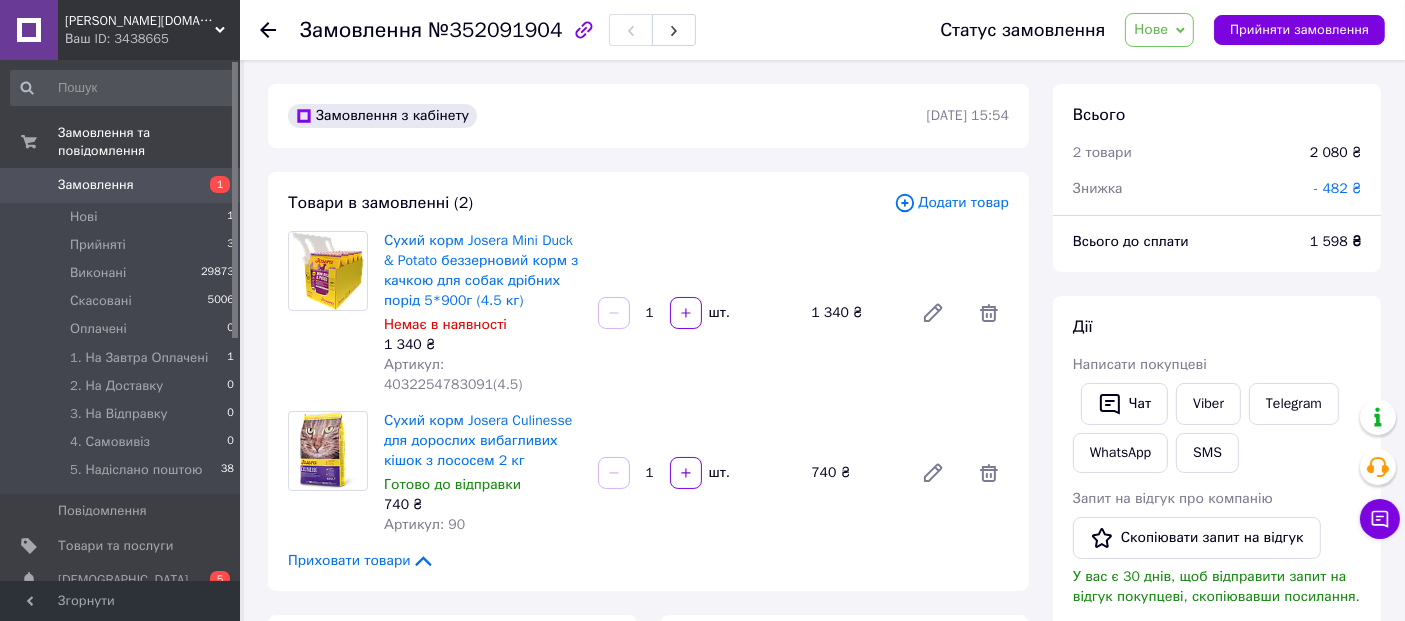 click on "Нове" at bounding box center [1159, 30] 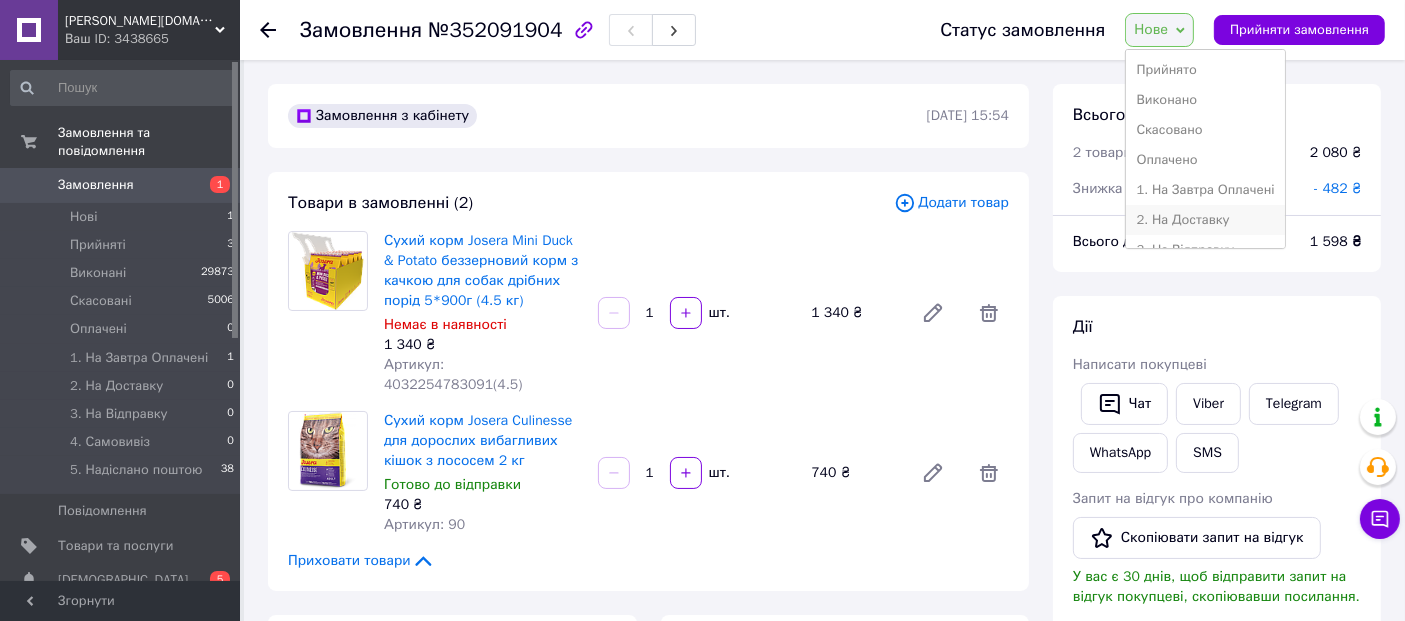 click on "2. На Доставку" at bounding box center (1205, 220) 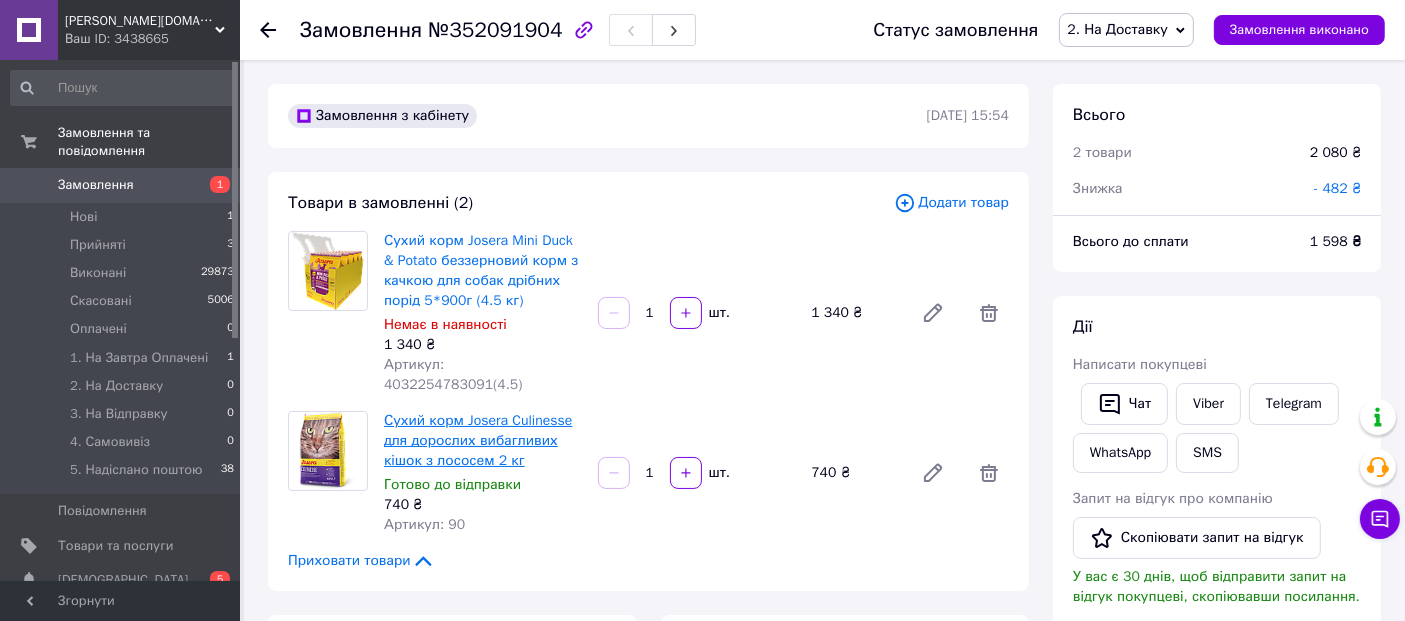 scroll, scrollTop: 111, scrollLeft: 0, axis: vertical 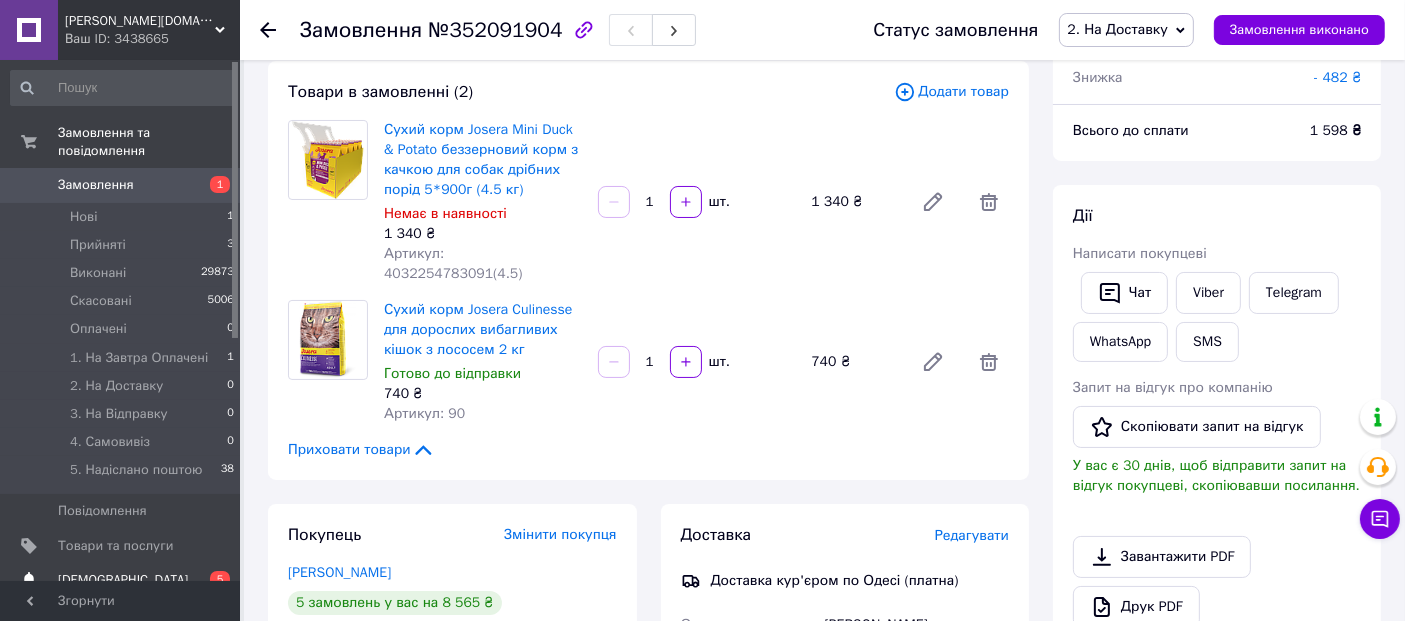 click on "[DEMOGRAPHIC_DATA]" at bounding box center (121, 580) 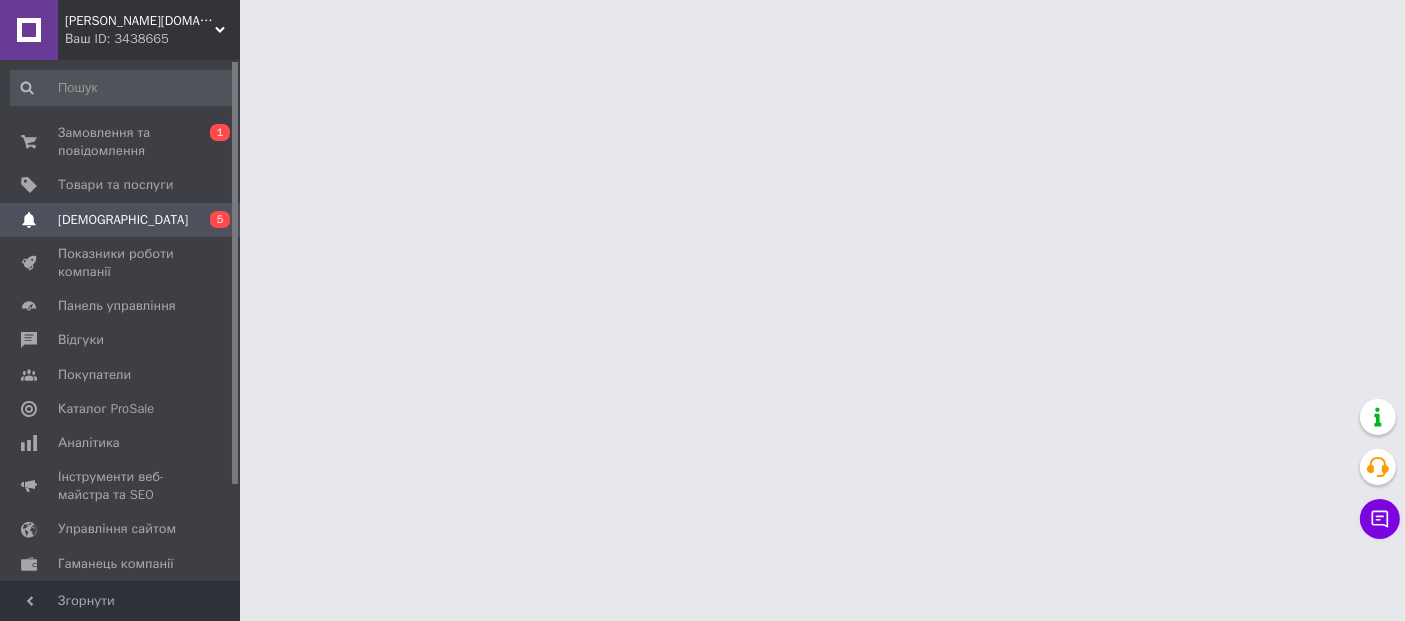 scroll, scrollTop: 0, scrollLeft: 0, axis: both 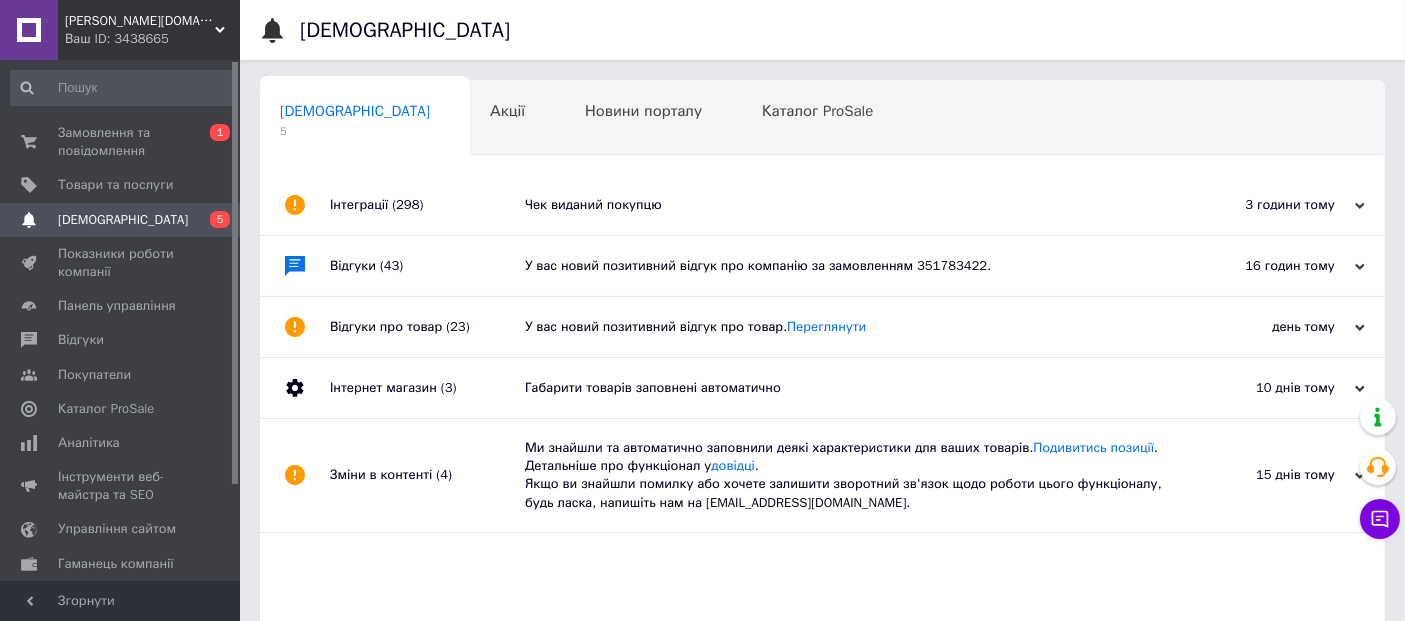 click on "Чек виданий покупцю" at bounding box center [845, 205] 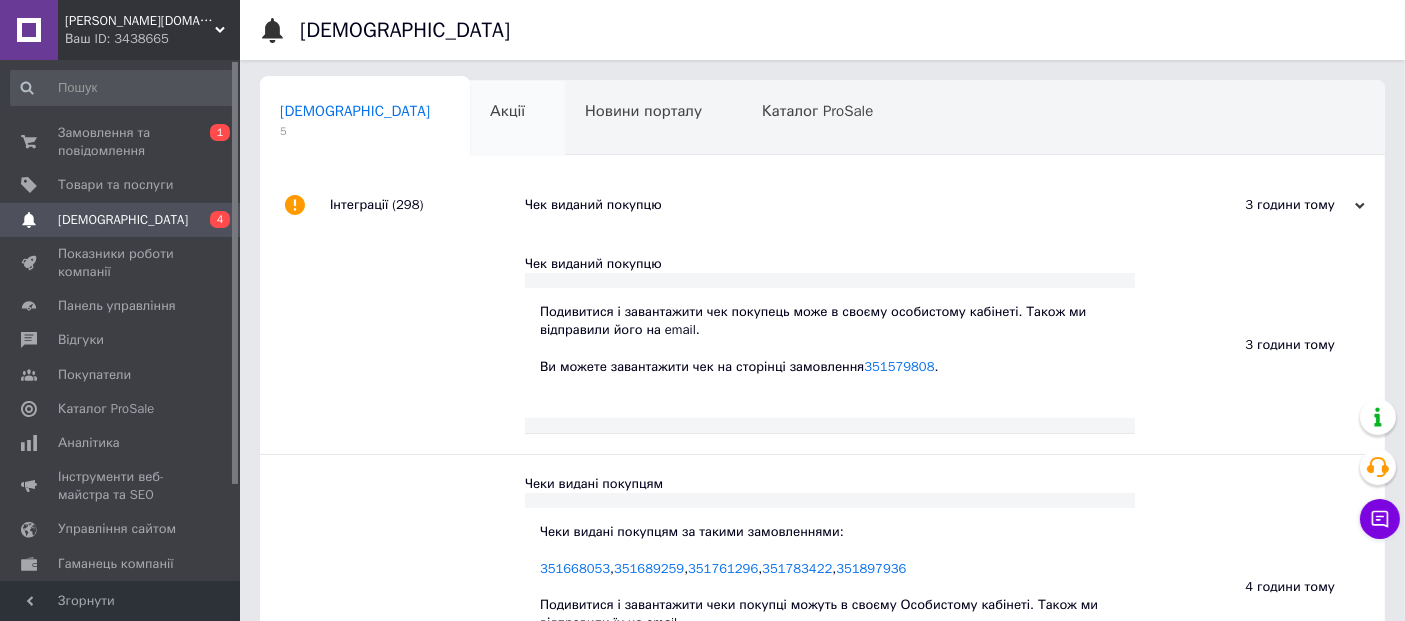 click on "Акції 0" at bounding box center [517, 119] 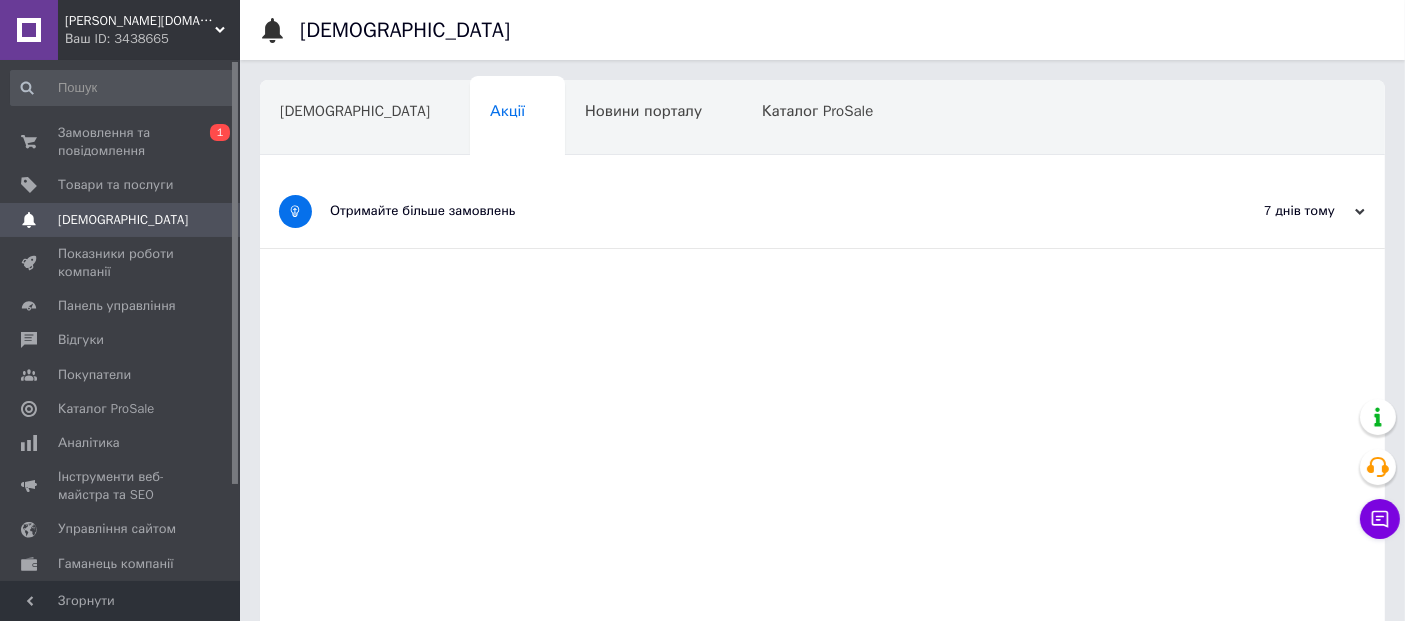 click on "Отримайте більше замовлень" at bounding box center [747, 211] 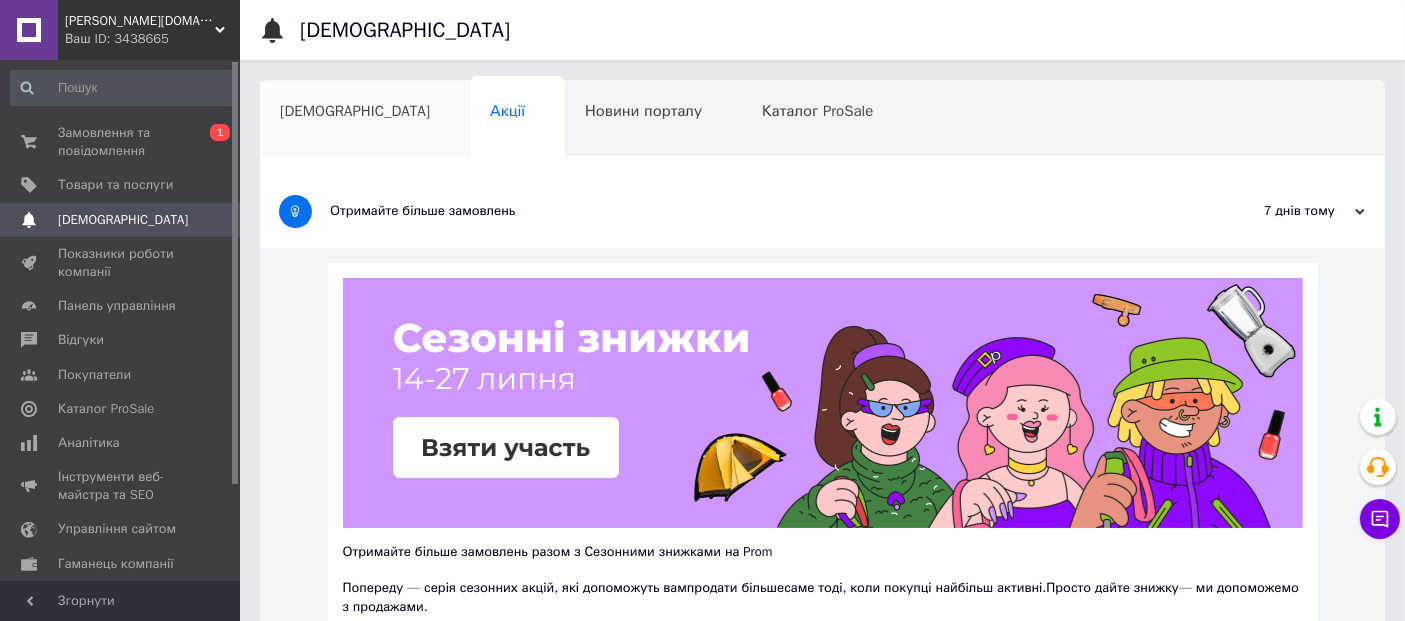 click on "[DEMOGRAPHIC_DATA]" at bounding box center [355, 111] 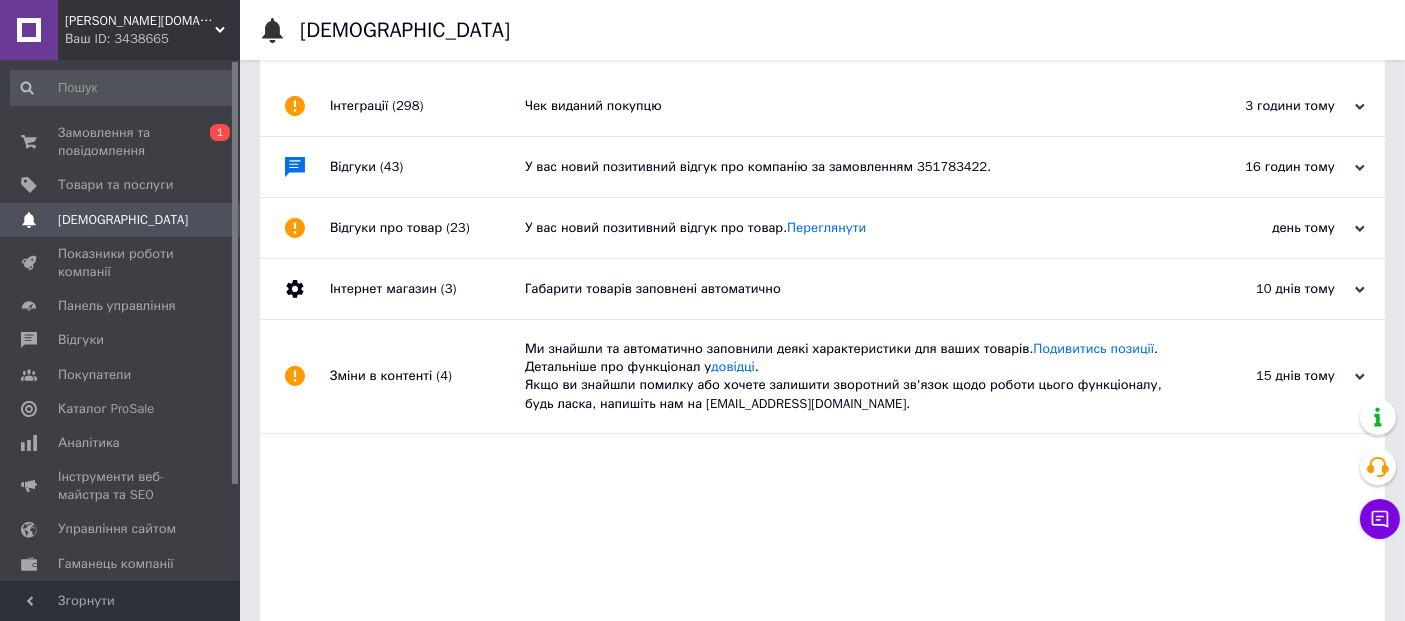scroll, scrollTop: 0, scrollLeft: 0, axis: both 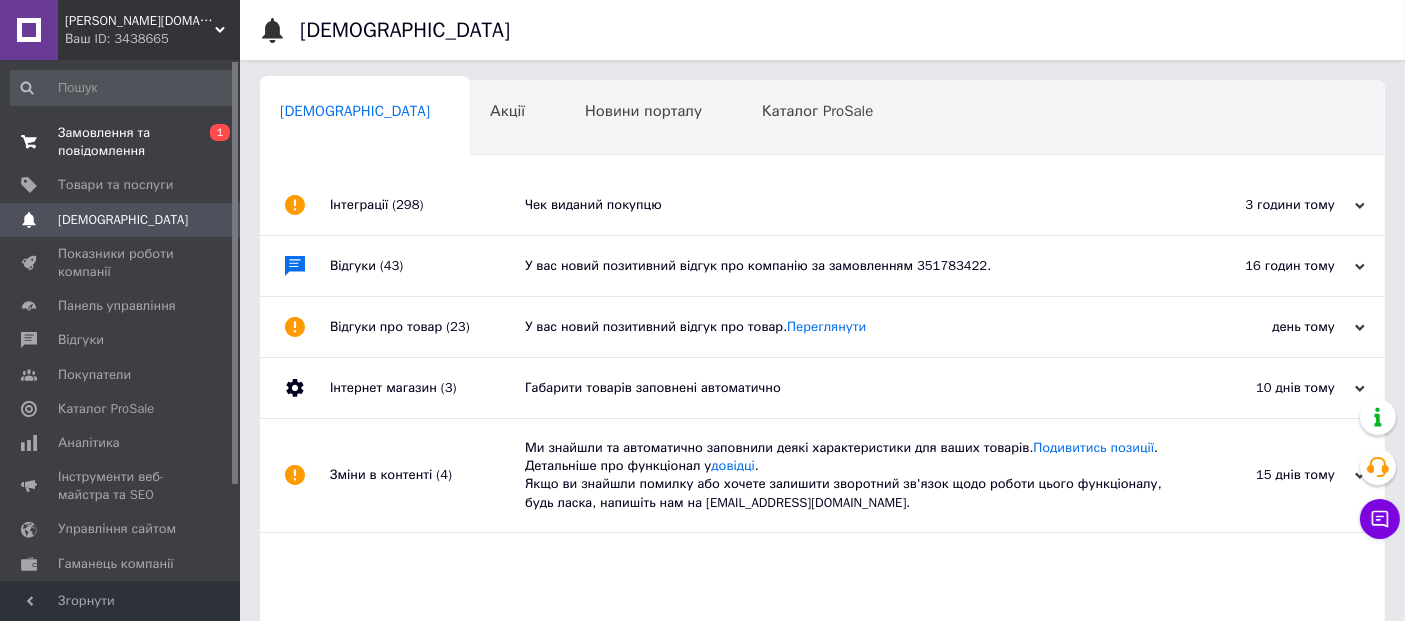 click on "Замовлення та повідомлення" at bounding box center (121, 142) 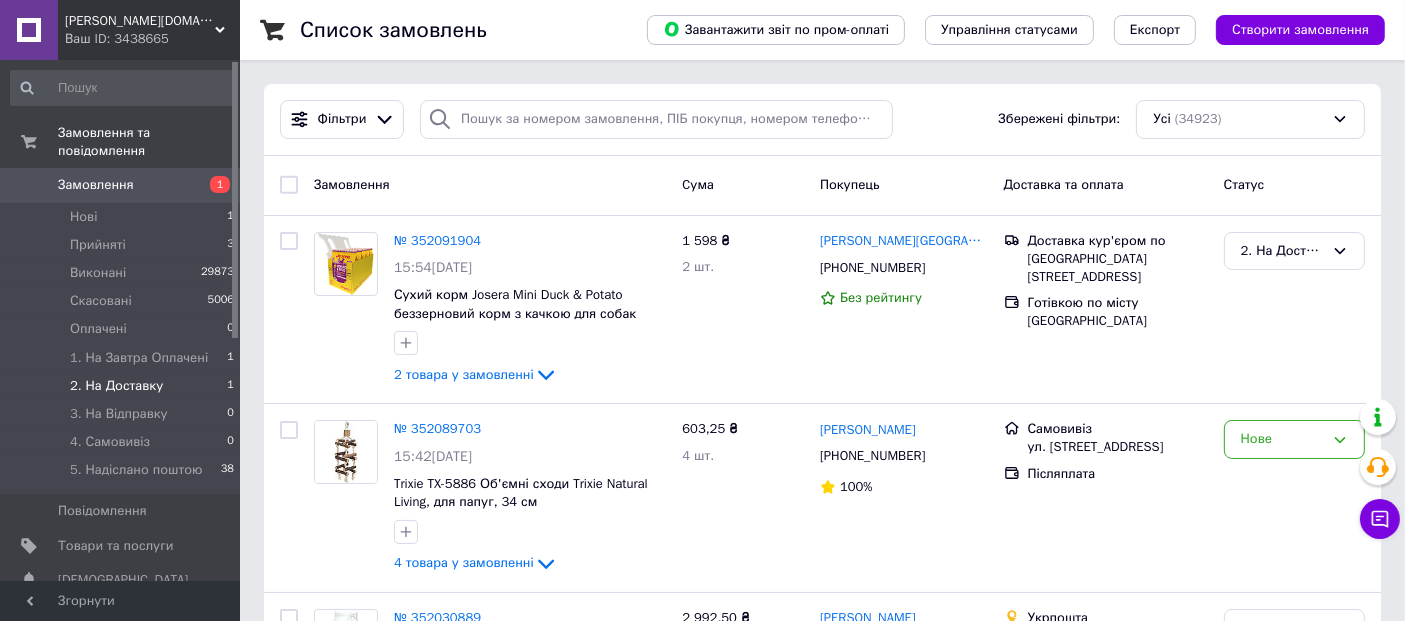 click on "2. На Доставку" at bounding box center (116, 386) 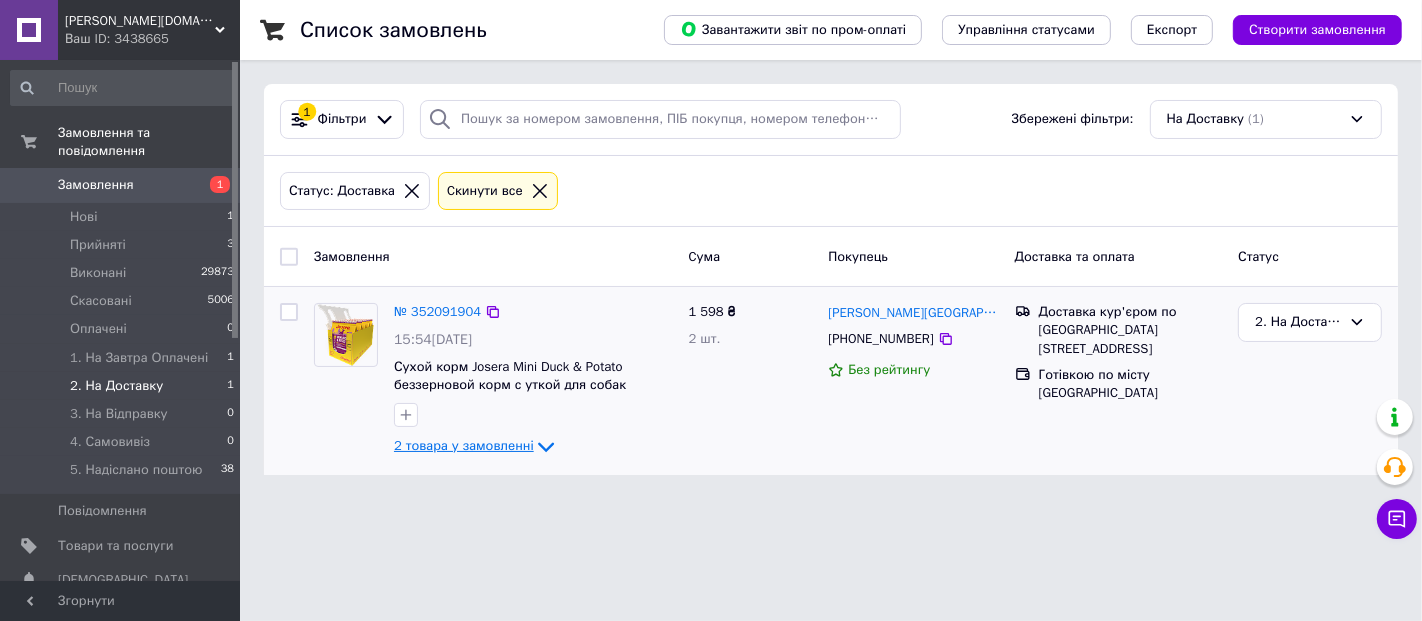click on "2 товара у замовленні" at bounding box center [464, 446] 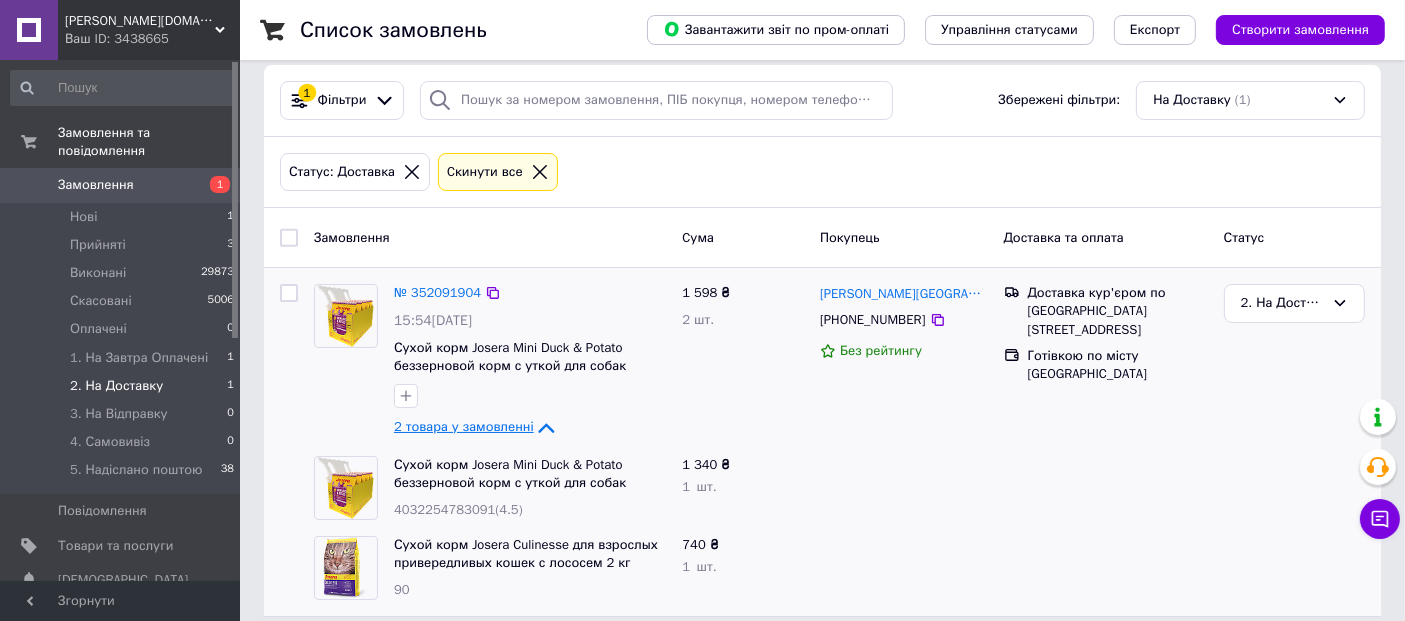 scroll, scrollTop: 37, scrollLeft: 0, axis: vertical 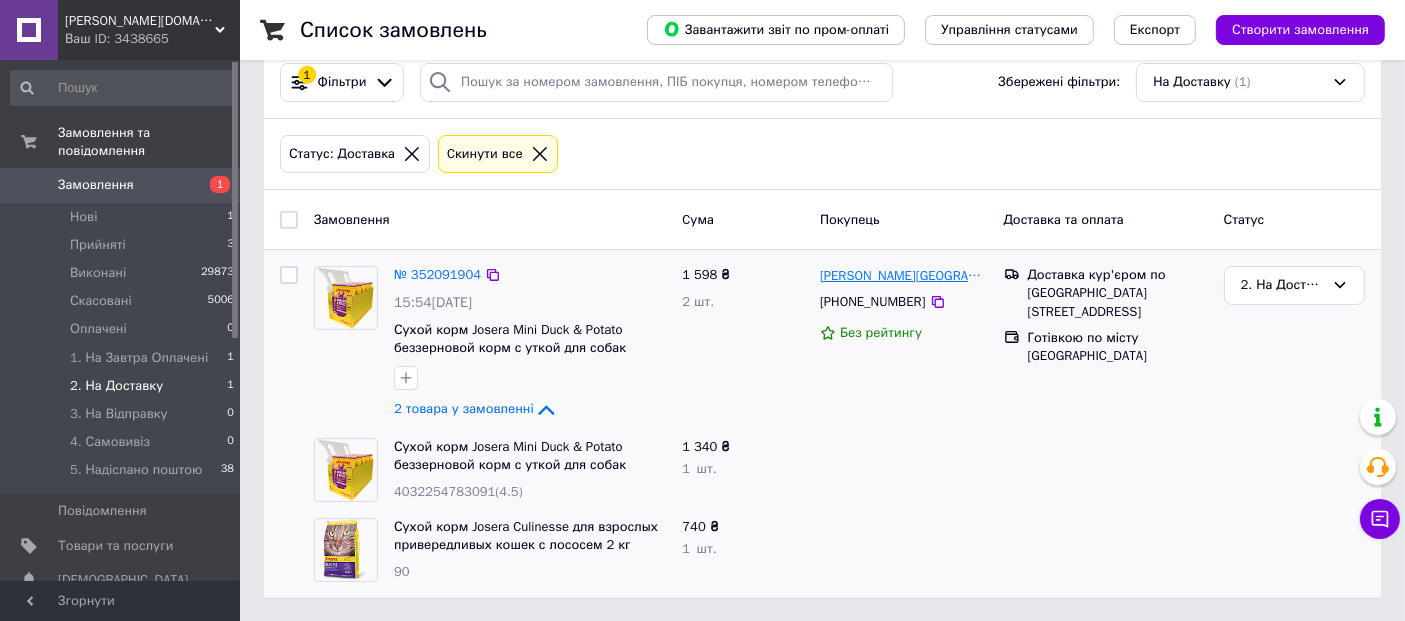 click on "[PERSON_NAME][GEOGRAPHIC_DATA]" at bounding box center (904, 276) 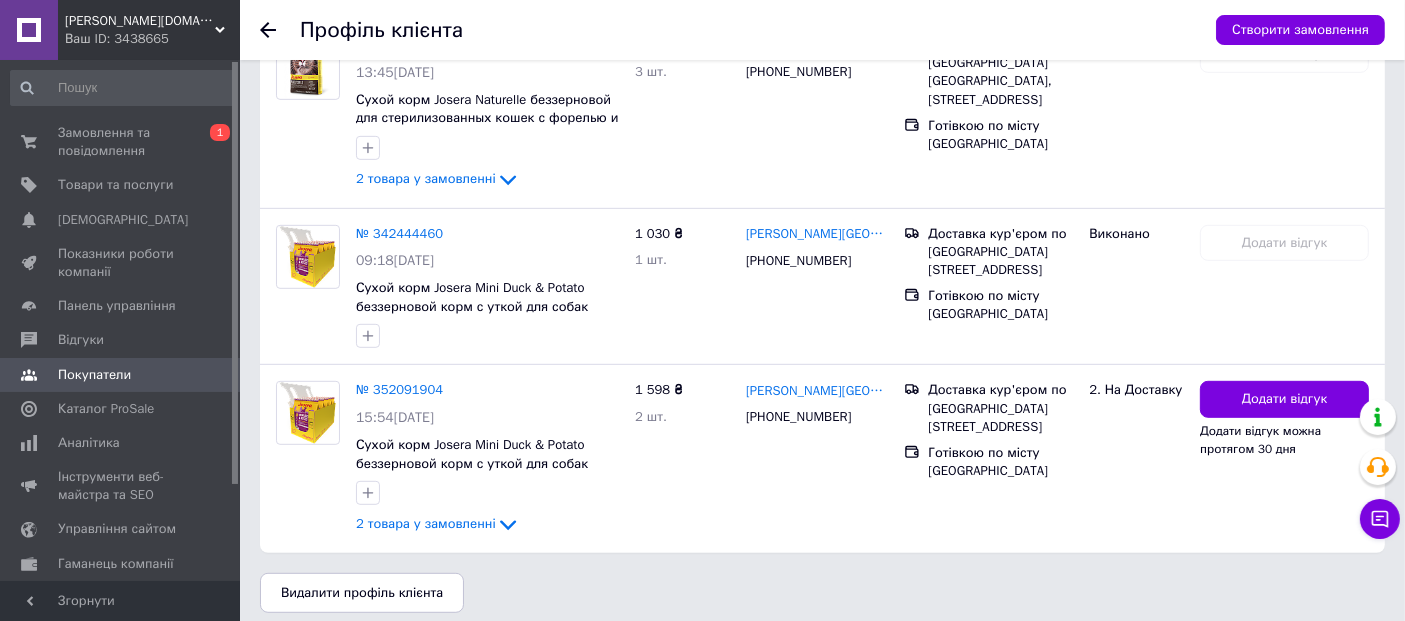scroll, scrollTop: 1034, scrollLeft: 0, axis: vertical 